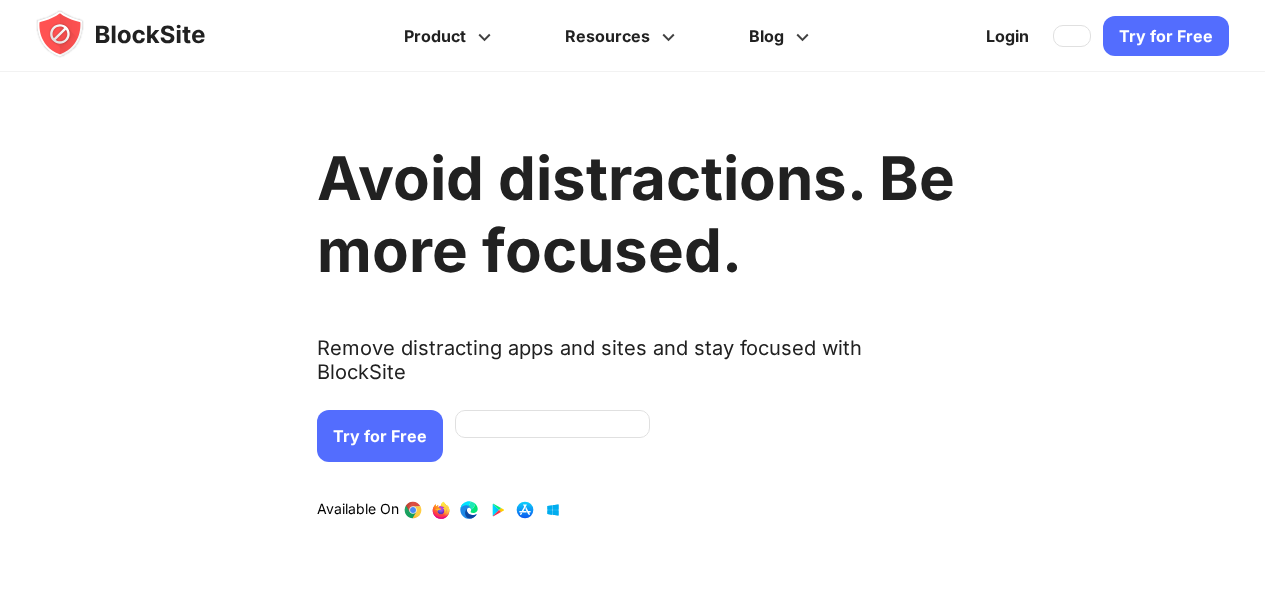 scroll, scrollTop: 0, scrollLeft: 0, axis: both 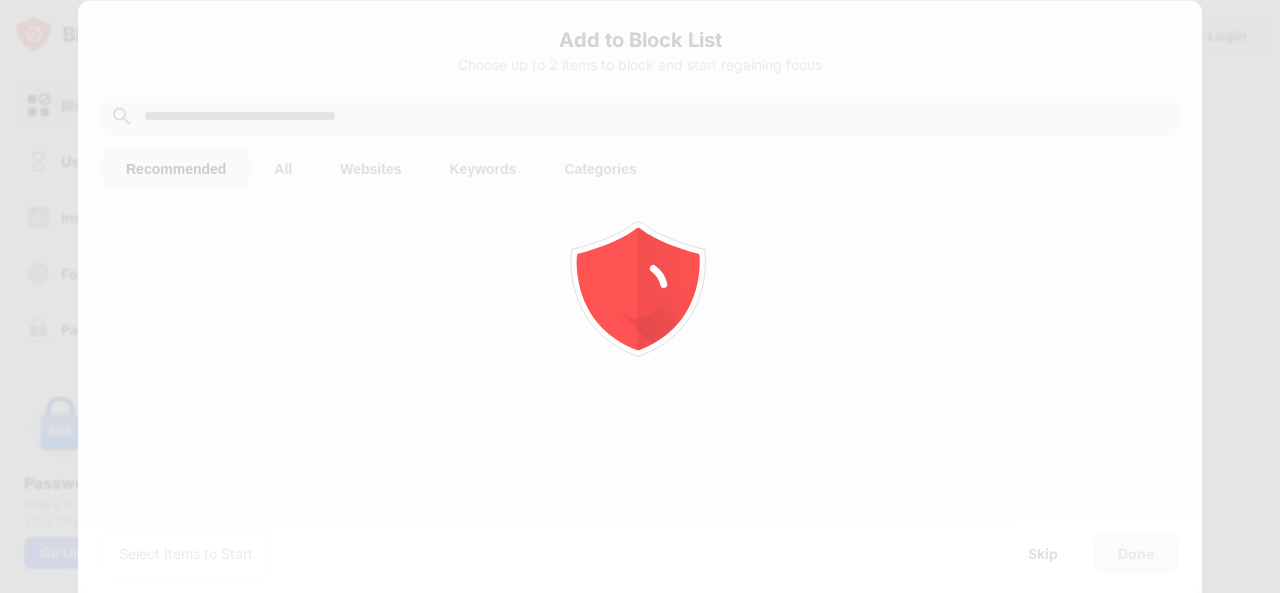 click 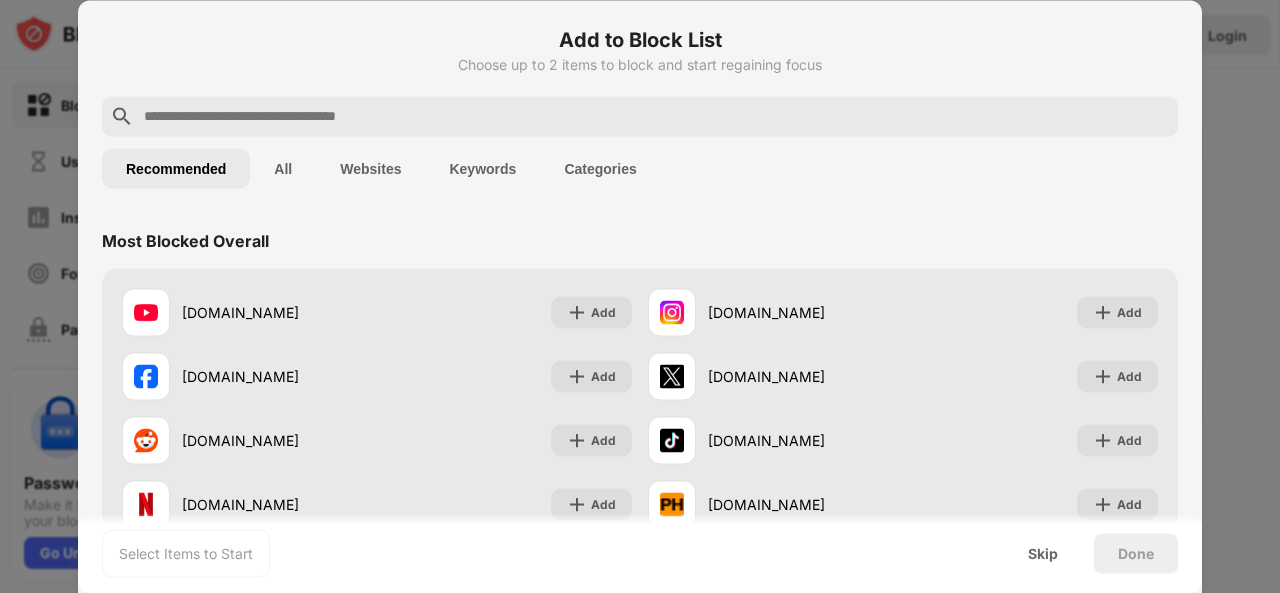 click on "Recommended All Websites Keywords Categories" at bounding box center [640, 168] 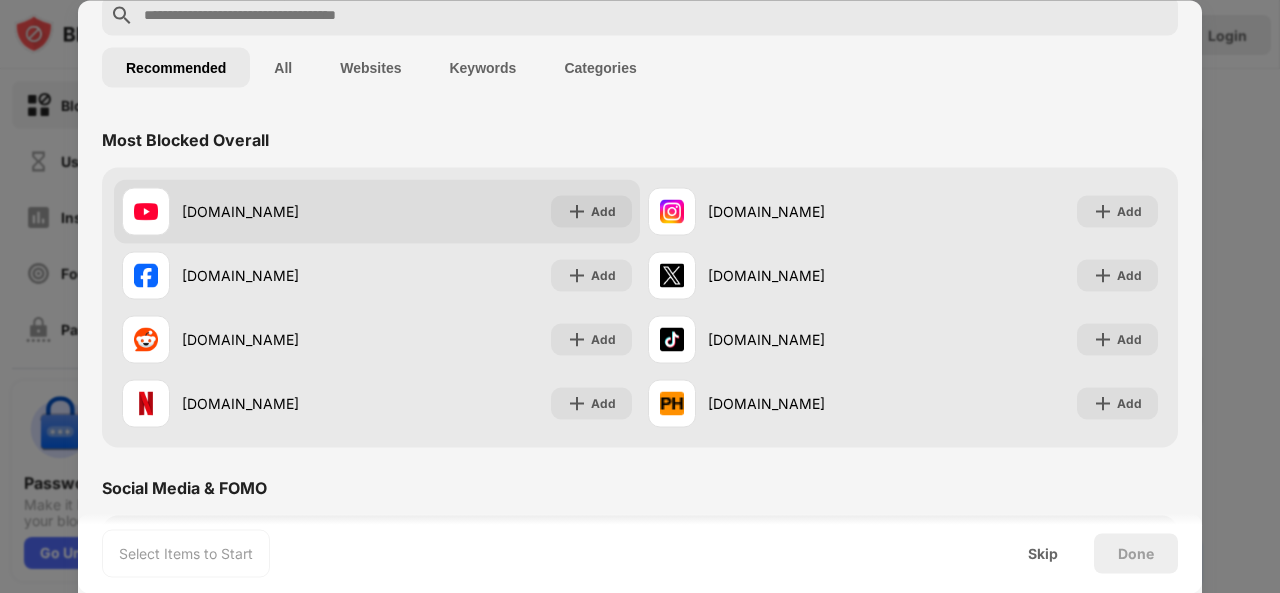 scroll, scrollTop: 133, scrollLeft: 0, axis: vertical 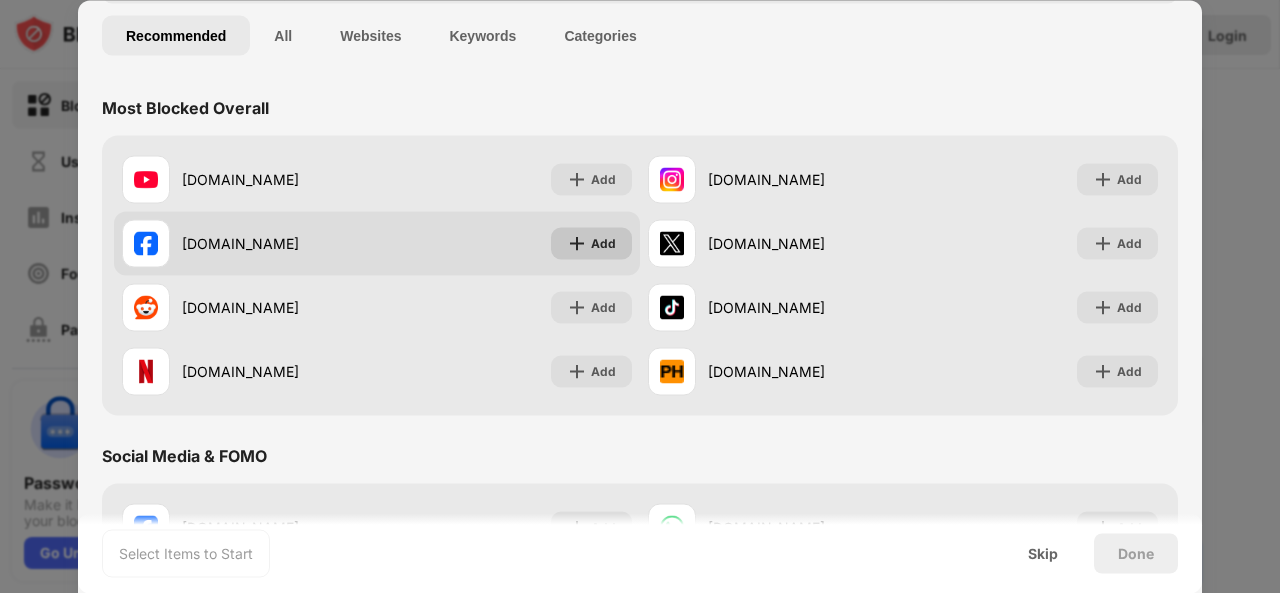 click on "Add" at bounding box center (603, 243) 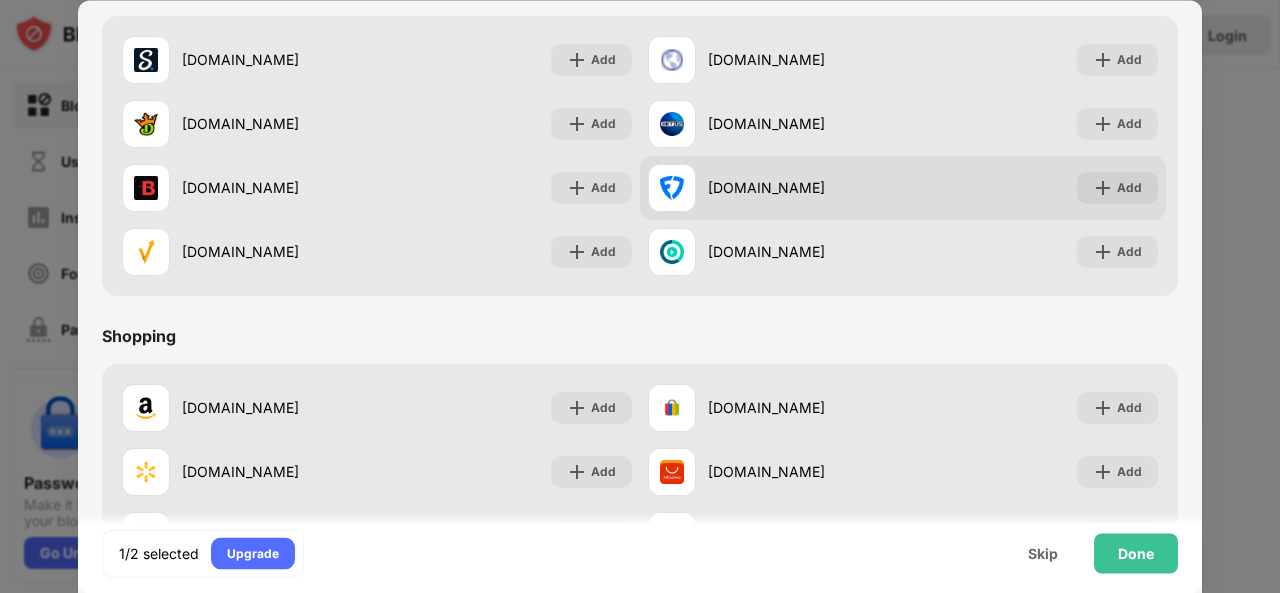 scroll, scrollTop: 2096, scrollLeft: 0, axis: vertical 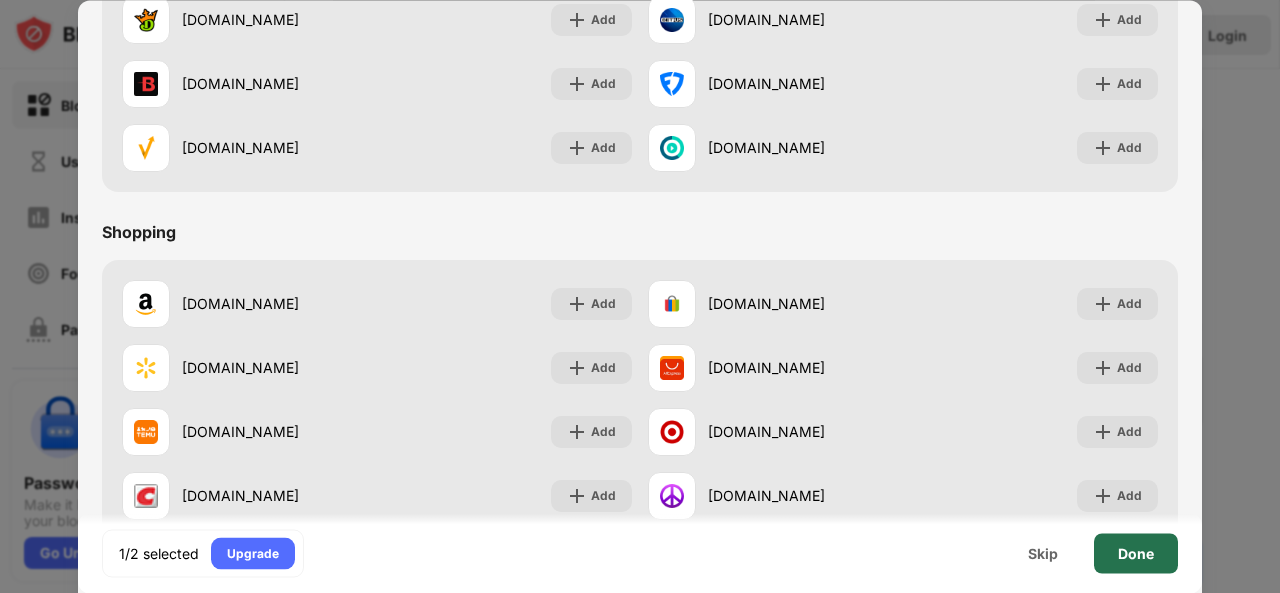 click on "Done" at bounding box center [1136, 553] 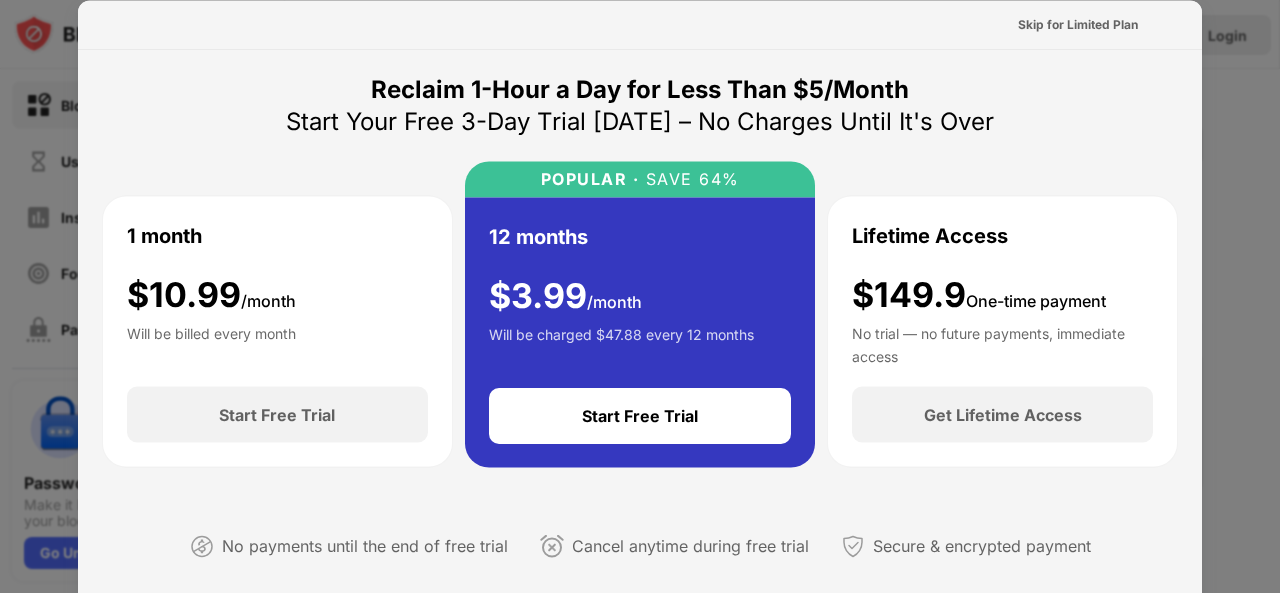 drag, startPoint x: 1256, startPoint y: 105, endPoint x: 1230, endPoint y: 110, distance: 26.476404 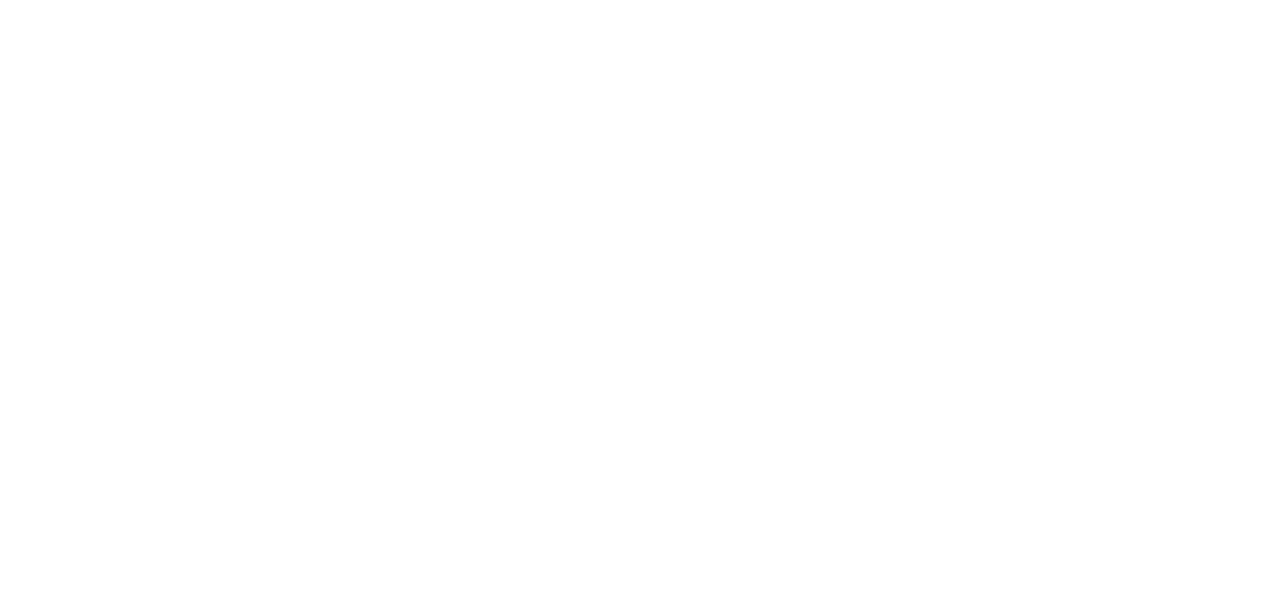 scroll, scrollTop: 0, scrollLeft: 0, axis: both 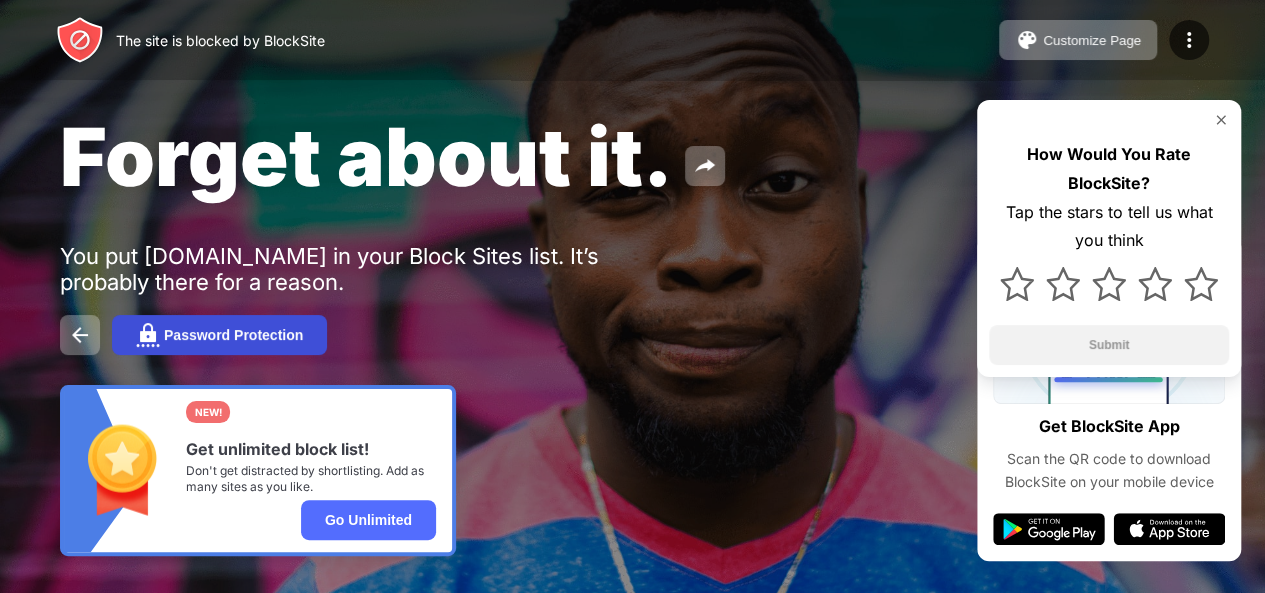click on "Password Protection" at bounding box center (233, 335) 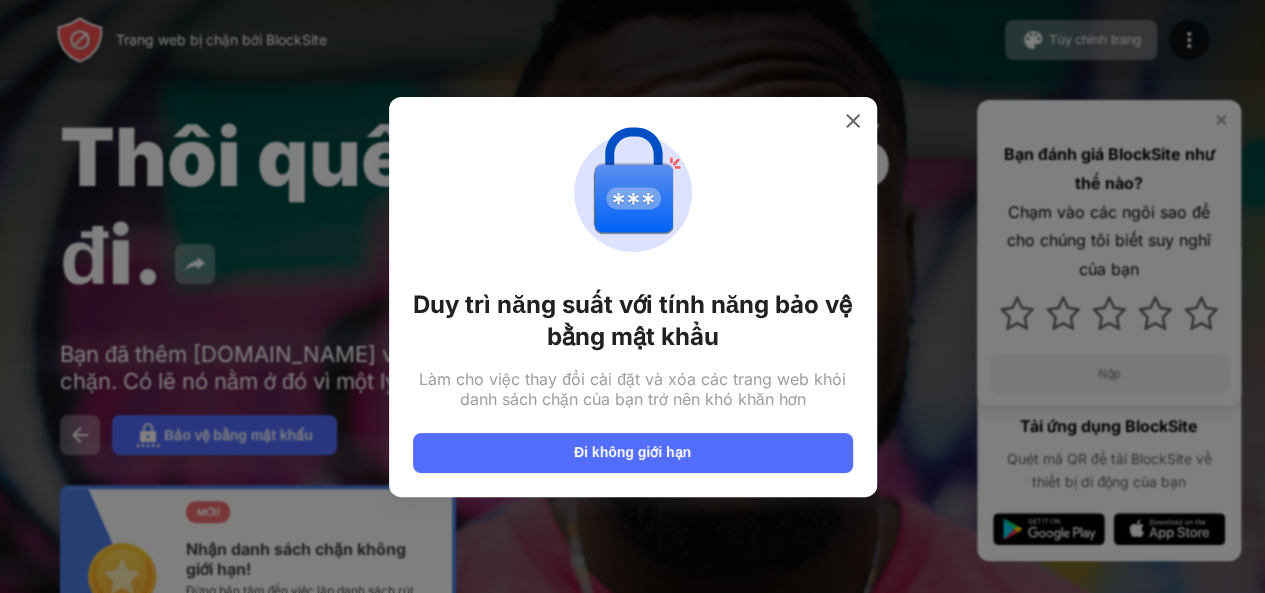 click at bounding box center (632, 296) 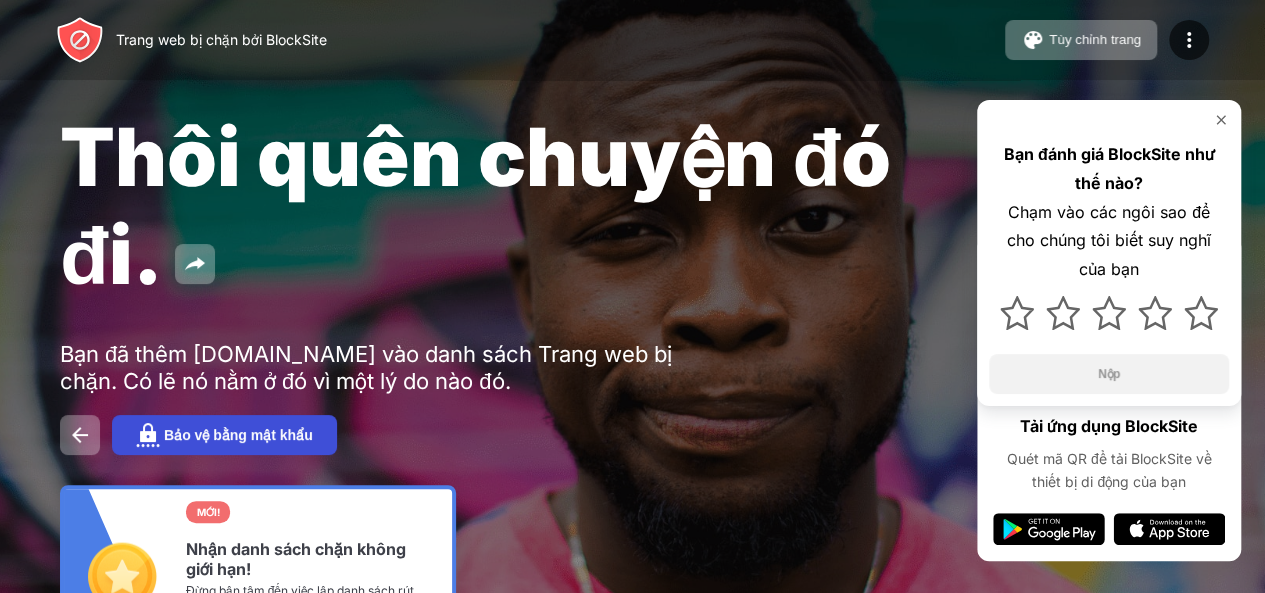 click on "Bảo vệ bằng mật khẩu" at bounding box center [224, 435] 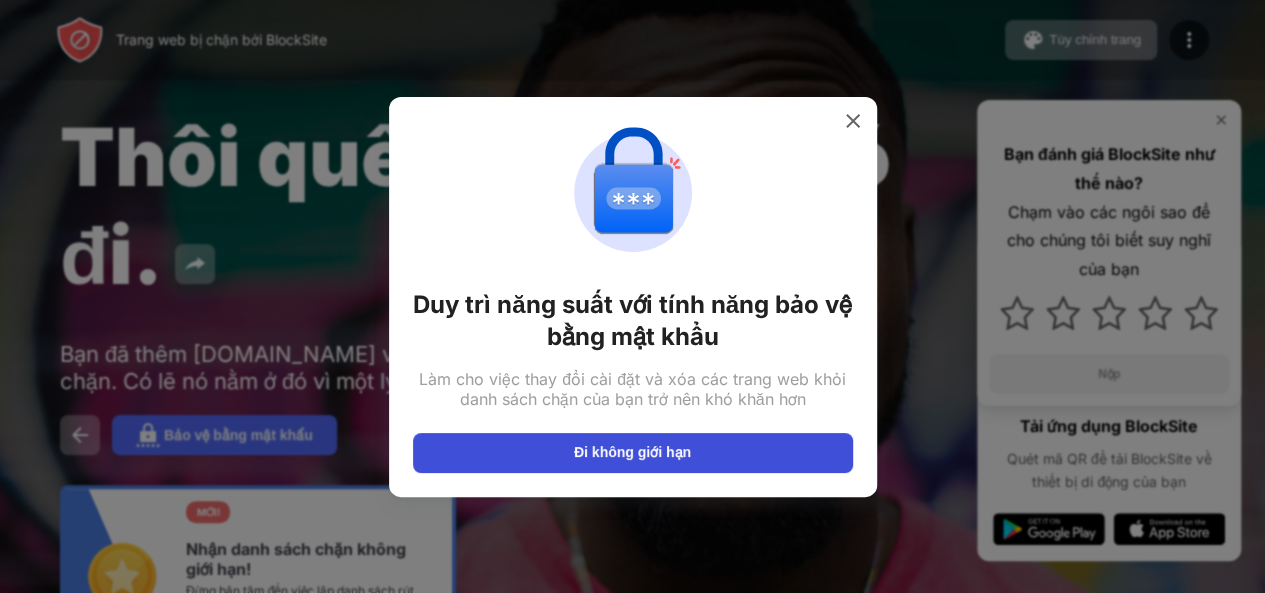 click on "Đi không giới hạn" at bounding box center (632, 452) 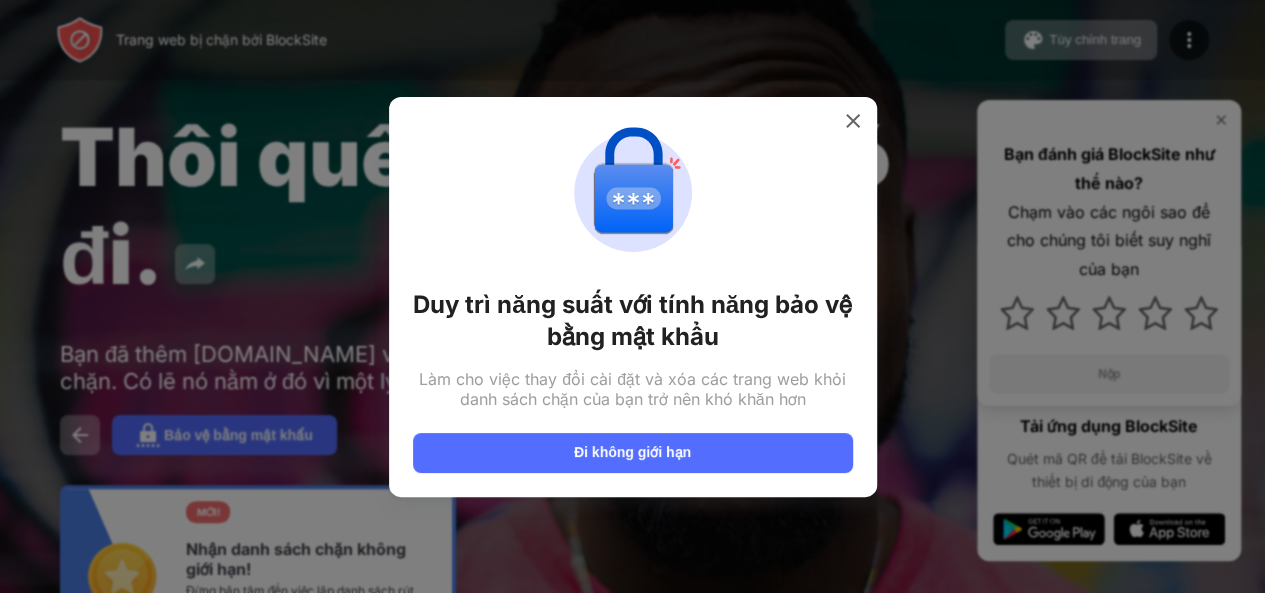 click at bounding box center (853, 121) 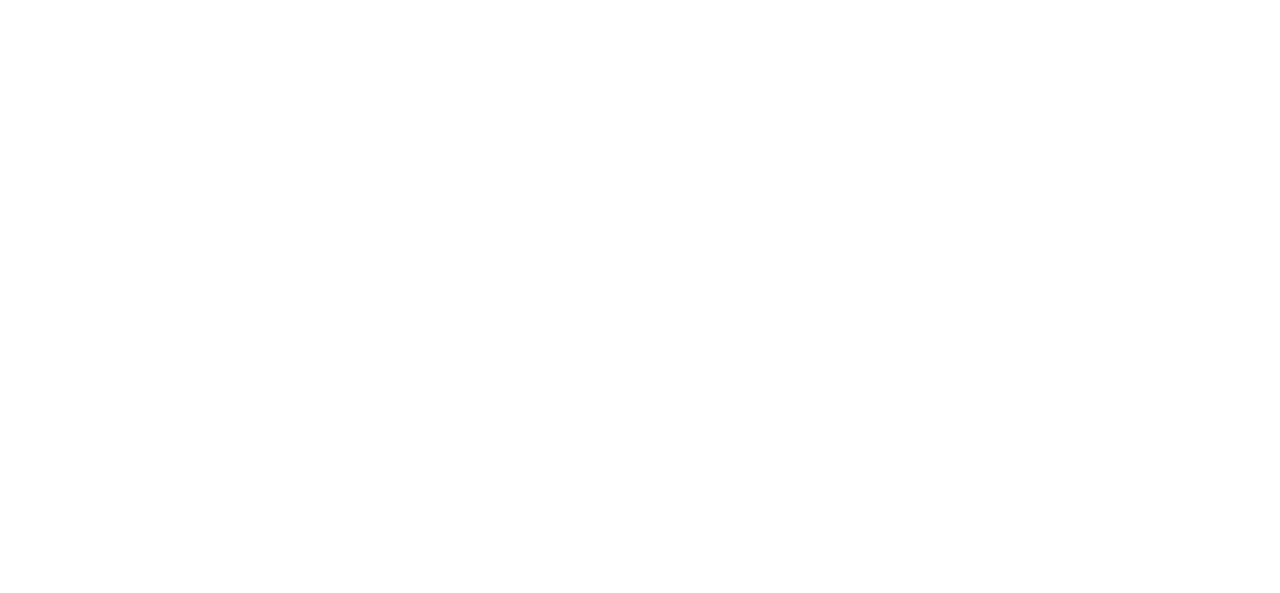scroll, scrollTop: 0, scrollLeft: 0, axis: both 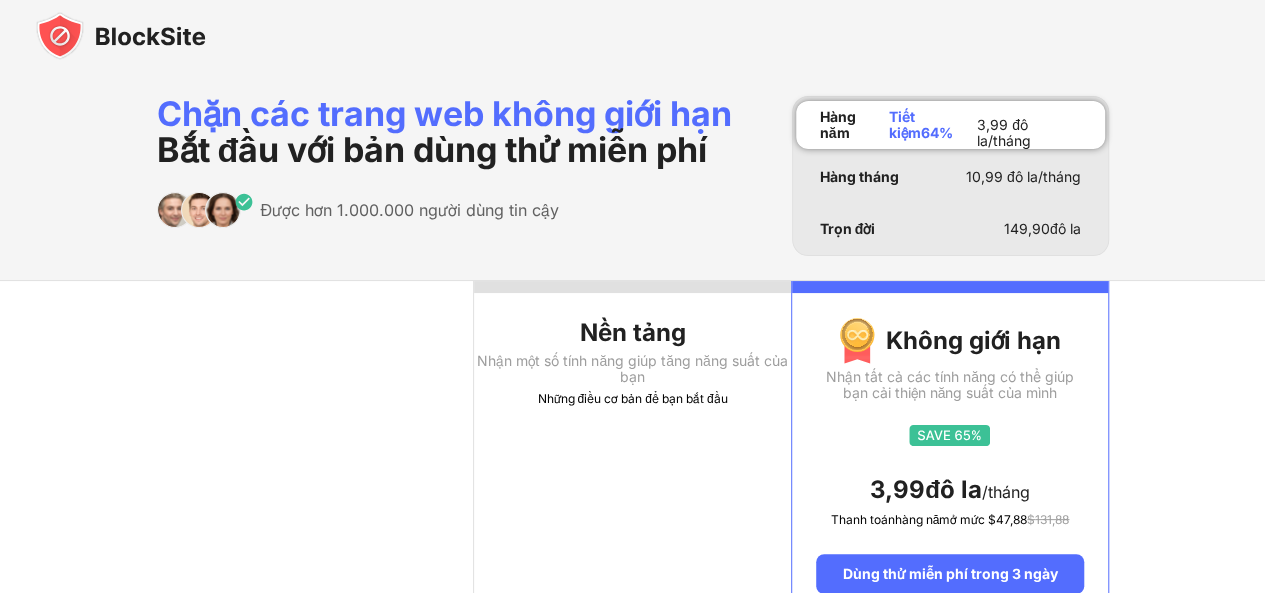 click on "Chặn các trang web không giới hạn  Bắt đầu với bản dùng thử miễn phí Được hơn 1.000.000 người dùng tin cậy Hàng năm Tiết kiệm  64  % 3,99 đô la  /tháng Hàng tháng 10,99 đô la  /tháng Trọn đời 149,90  đô la Nền tảng Nhận một số tính năng giúp tăng năng suất của bạn Những điều cơ bản để bạn bắt đầu Không giới hạn Nhận tất cả các tính năng có thể giúp bạn cải thiện năng suất của mình 3,99  đô la  /tháng Thanh toán  hàng năm  ở    mức $  47,88  $  131,88   Dùng thử miễn phí trong 3 ngày Bảo vệ bằng mật khẩu   - Số lượng mục trong danh sách chặn   giới hạn Không giới hạn Gỡ cài đặt bảo vệ   - Trang khối tùy chỉnh   - Chặn danh mục   1 Không giới hạn Thông tin chi tiết   Giới hạn Tắt thông báo Slack  MỚI   - Không có quảng cáo   - Hỗ trợ ưu tiên  MỚI   - Lịch trình     Chế độ lấy nét" at bounding box center (632, 1061) 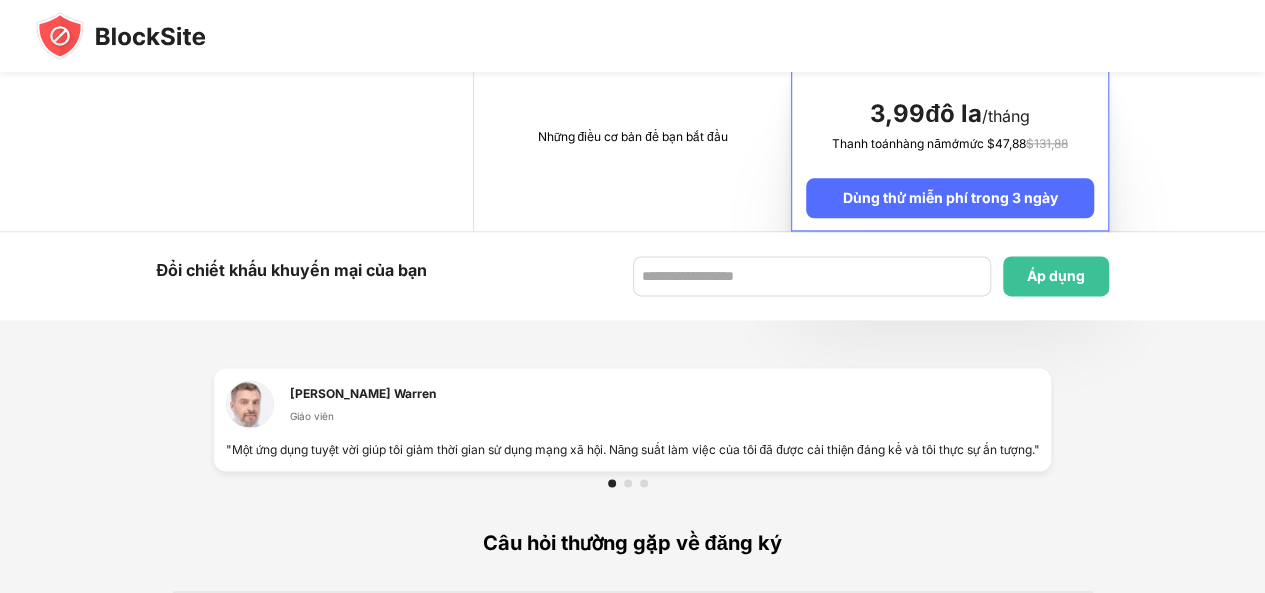 scroll, scrollTop: 1200, scrollLeft: 0, axis: vertical 